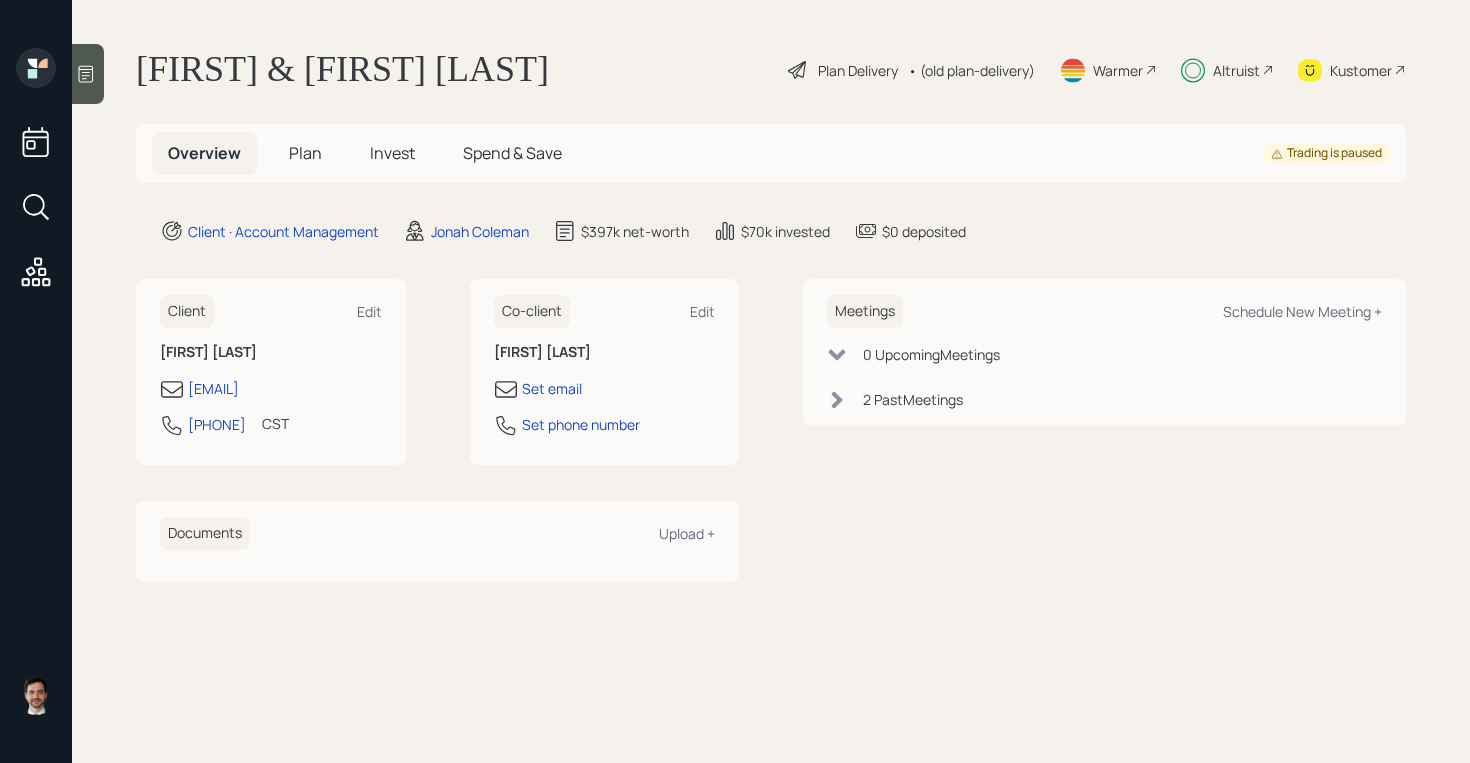 scroll, scrollTop: 0, scrollLeft: 0, axis: both 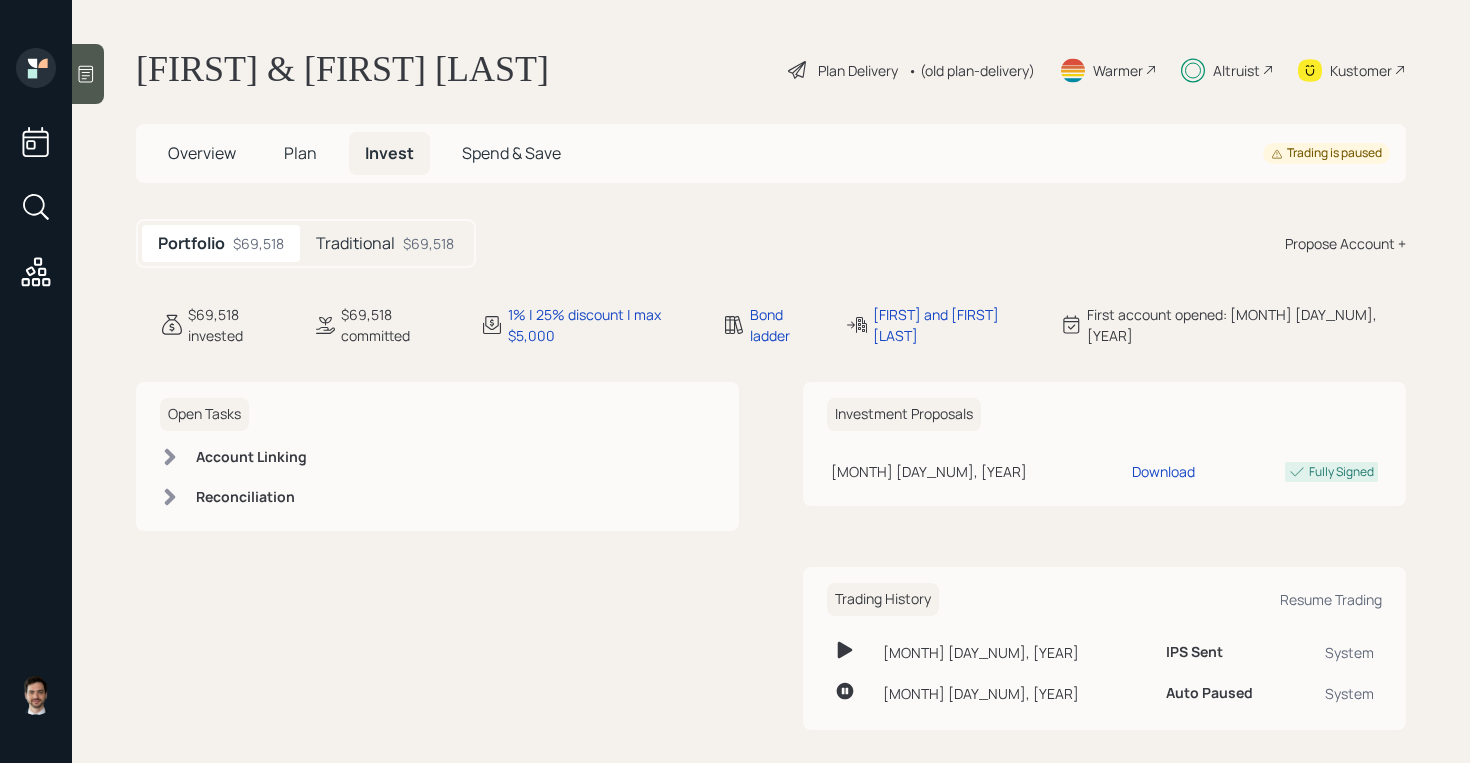 click on "Overview" at bounding box center [202, 153] 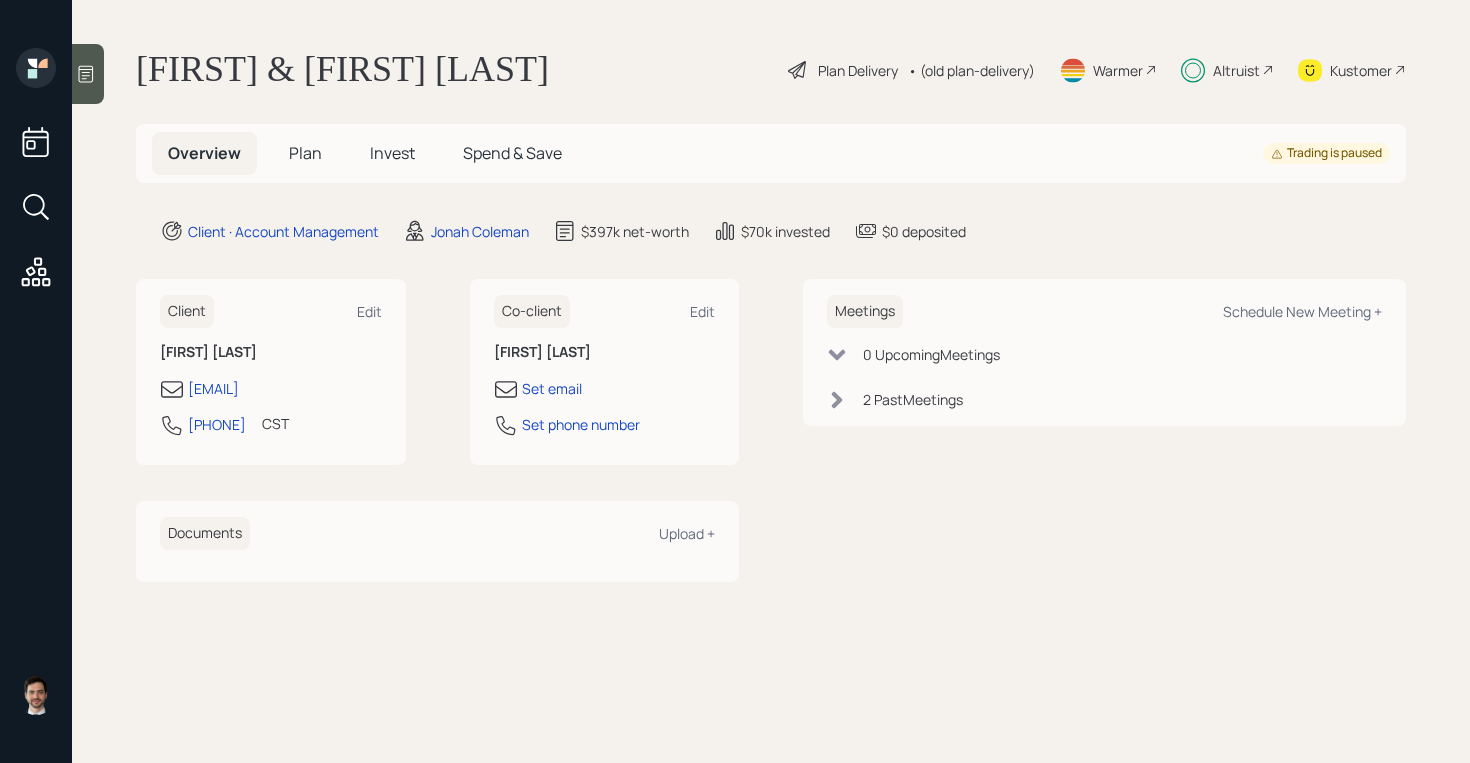 click on "Invest" at bounding box center (392, 153) 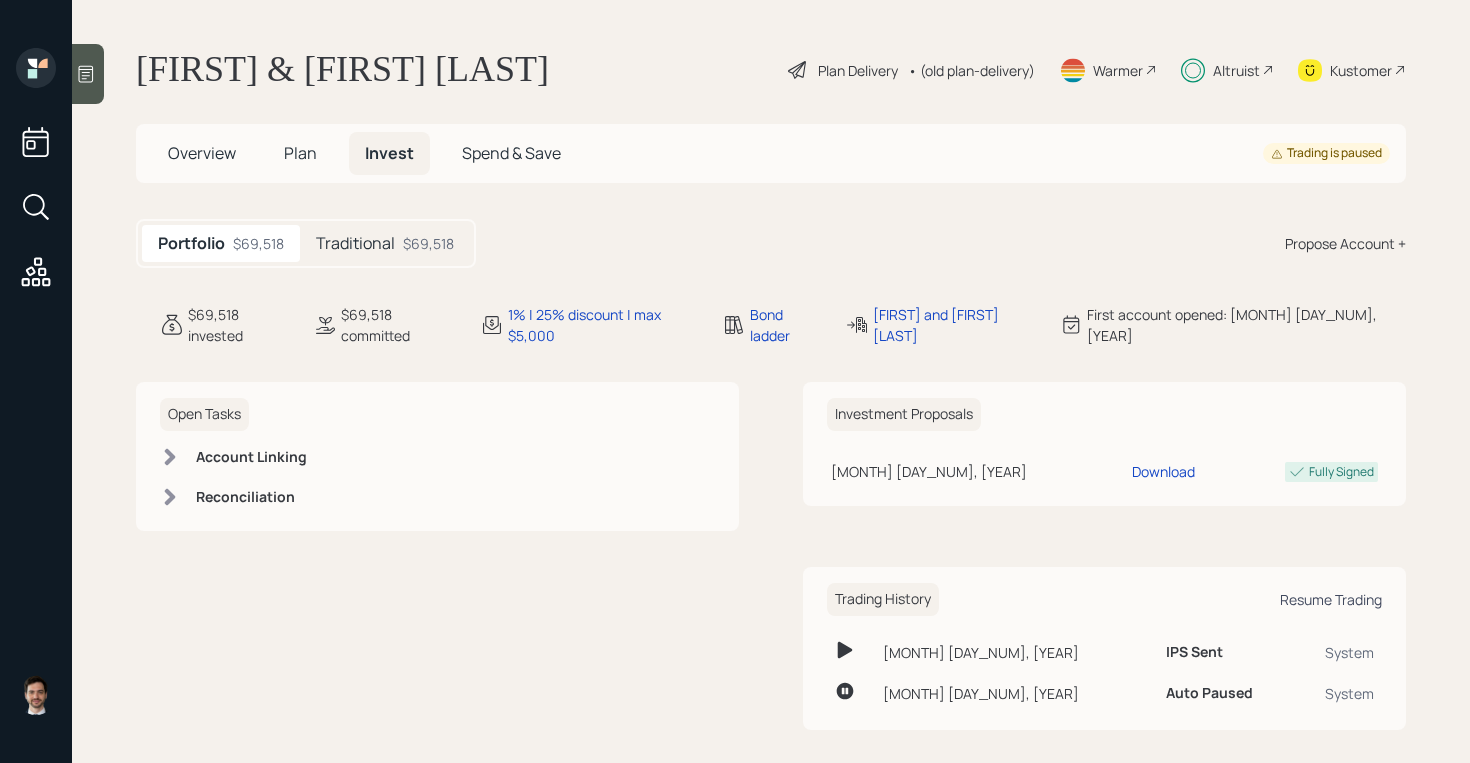 click on "Resume Trading" at bounding box center [1331, 599] 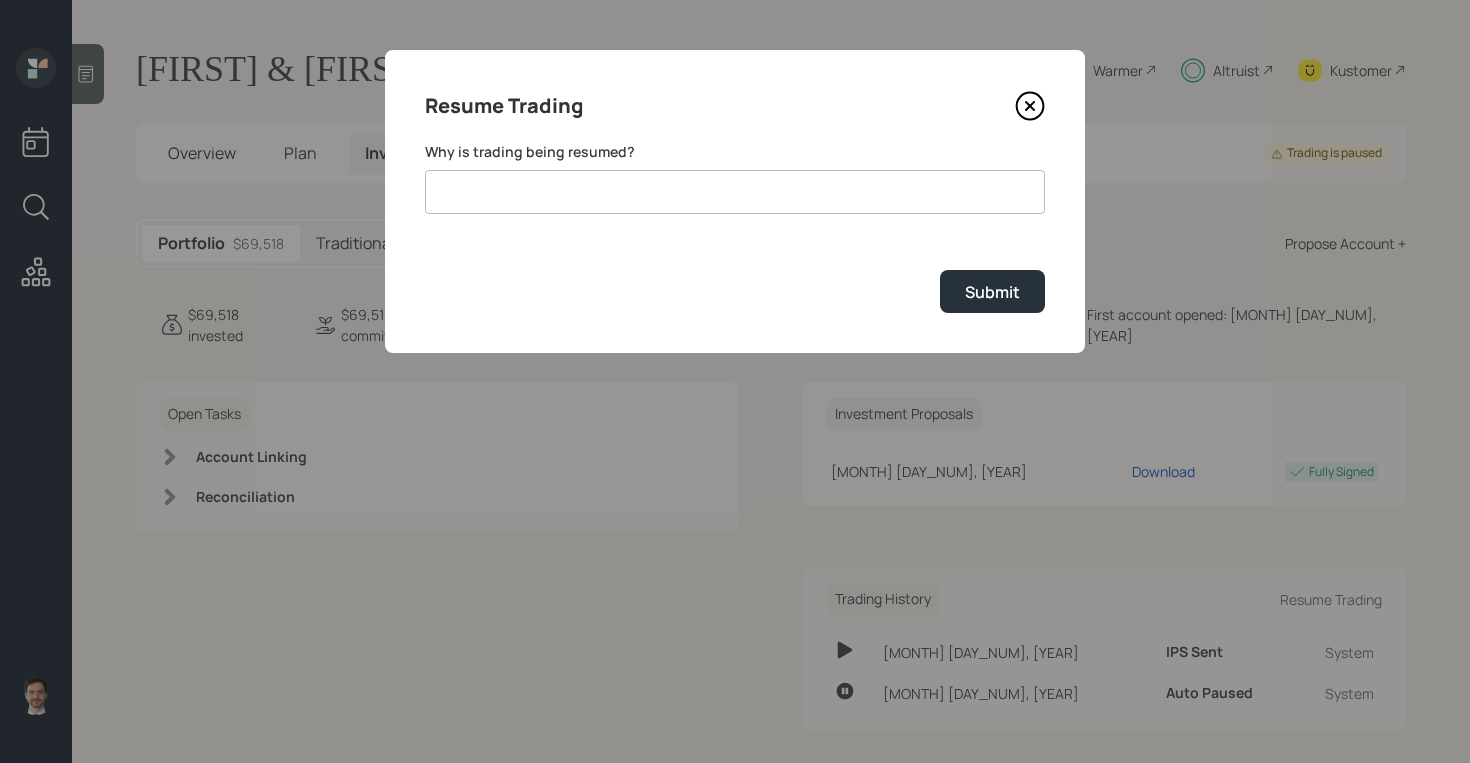click at bounding box center (735, 192) 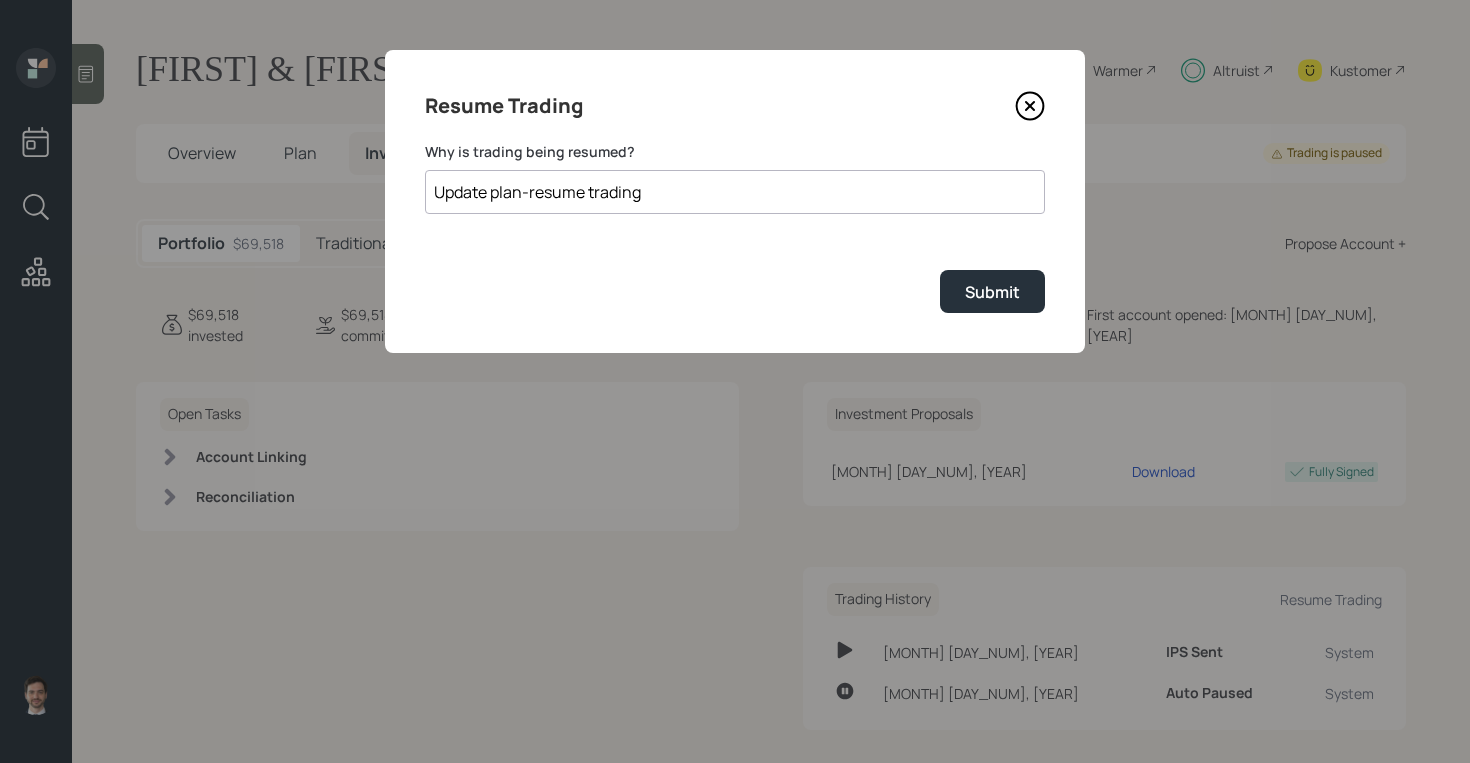 type on "Update plan-resume trading" 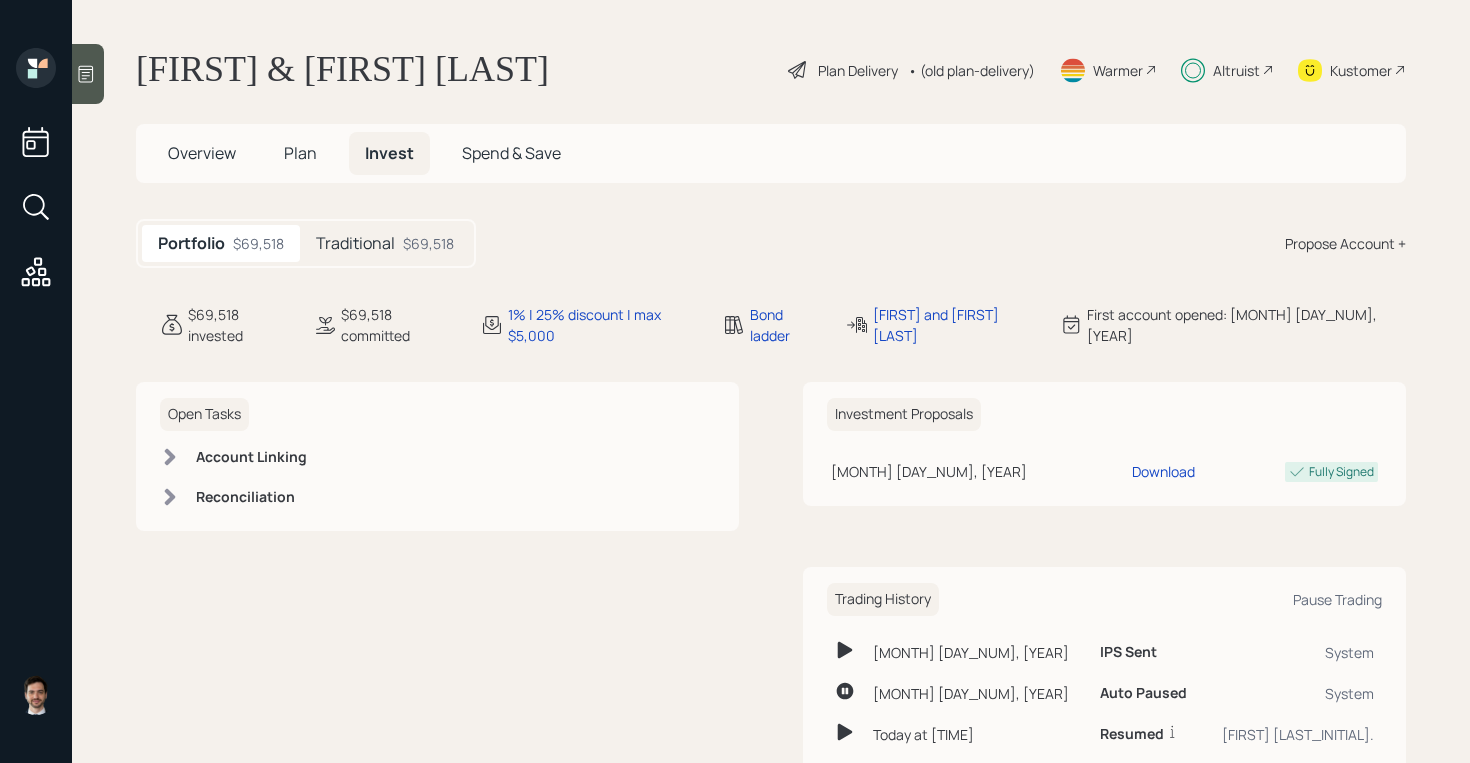 click on "Overview" at bounding box center [202, 153] 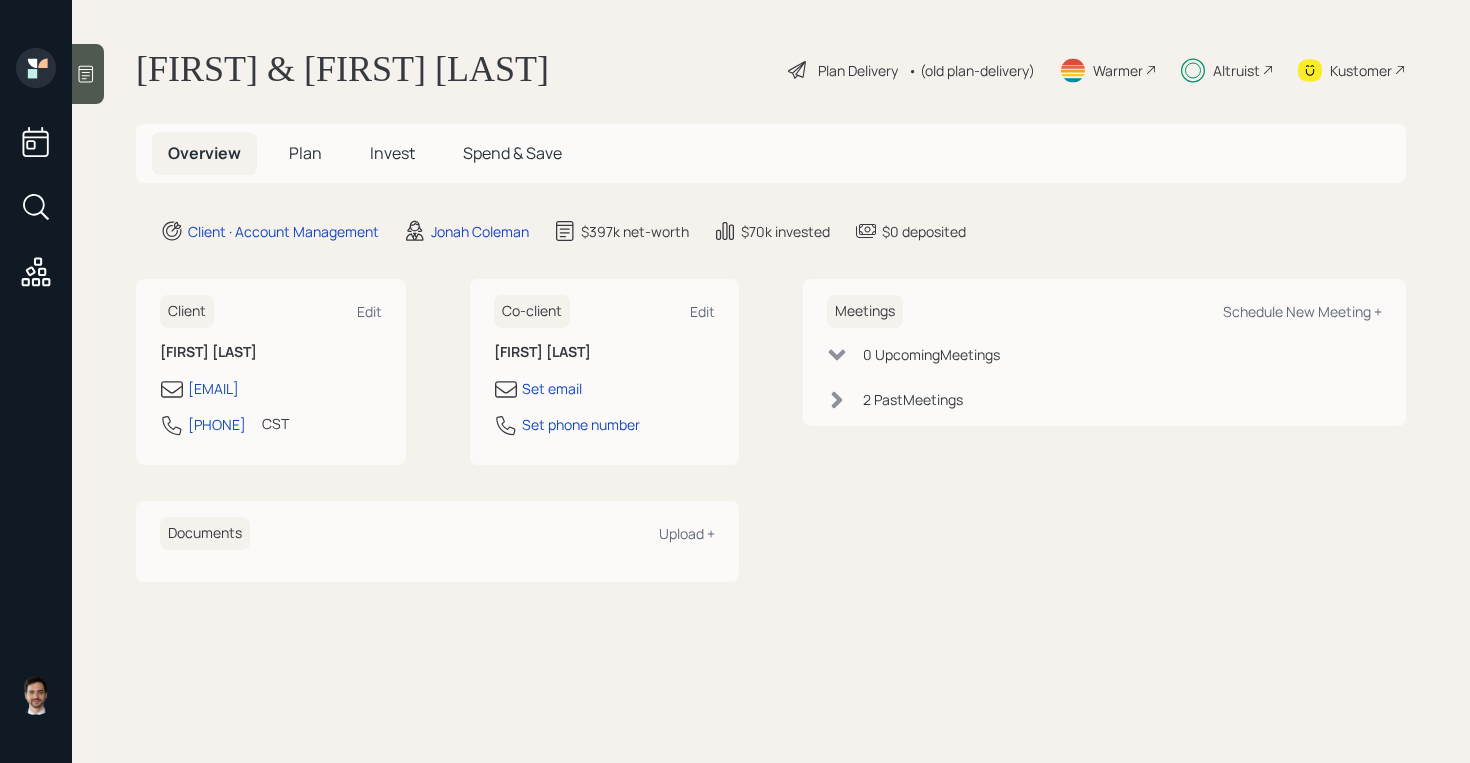click on "Plan" at bounding box center [305, 153] 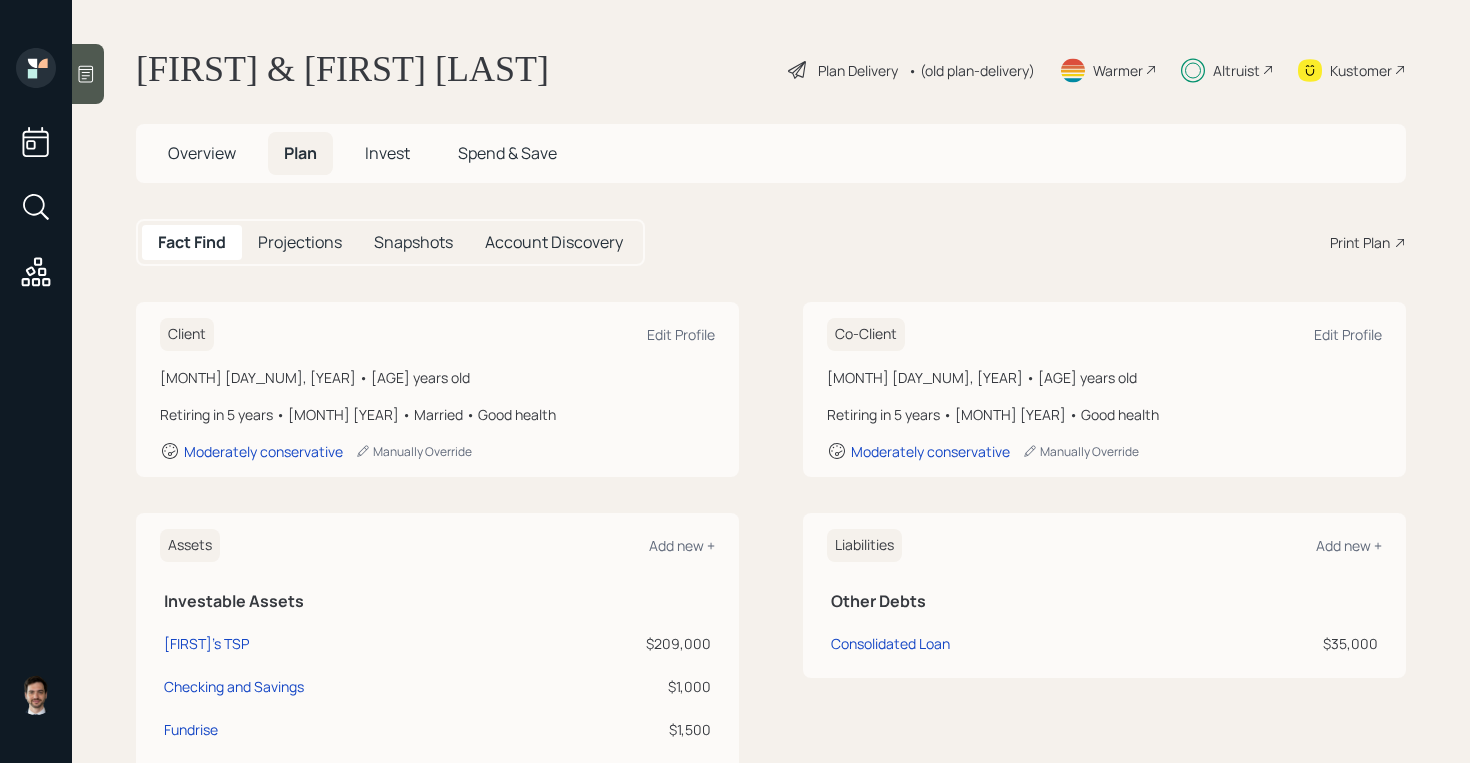 click on "Invest" at bounding box center [202, 153] 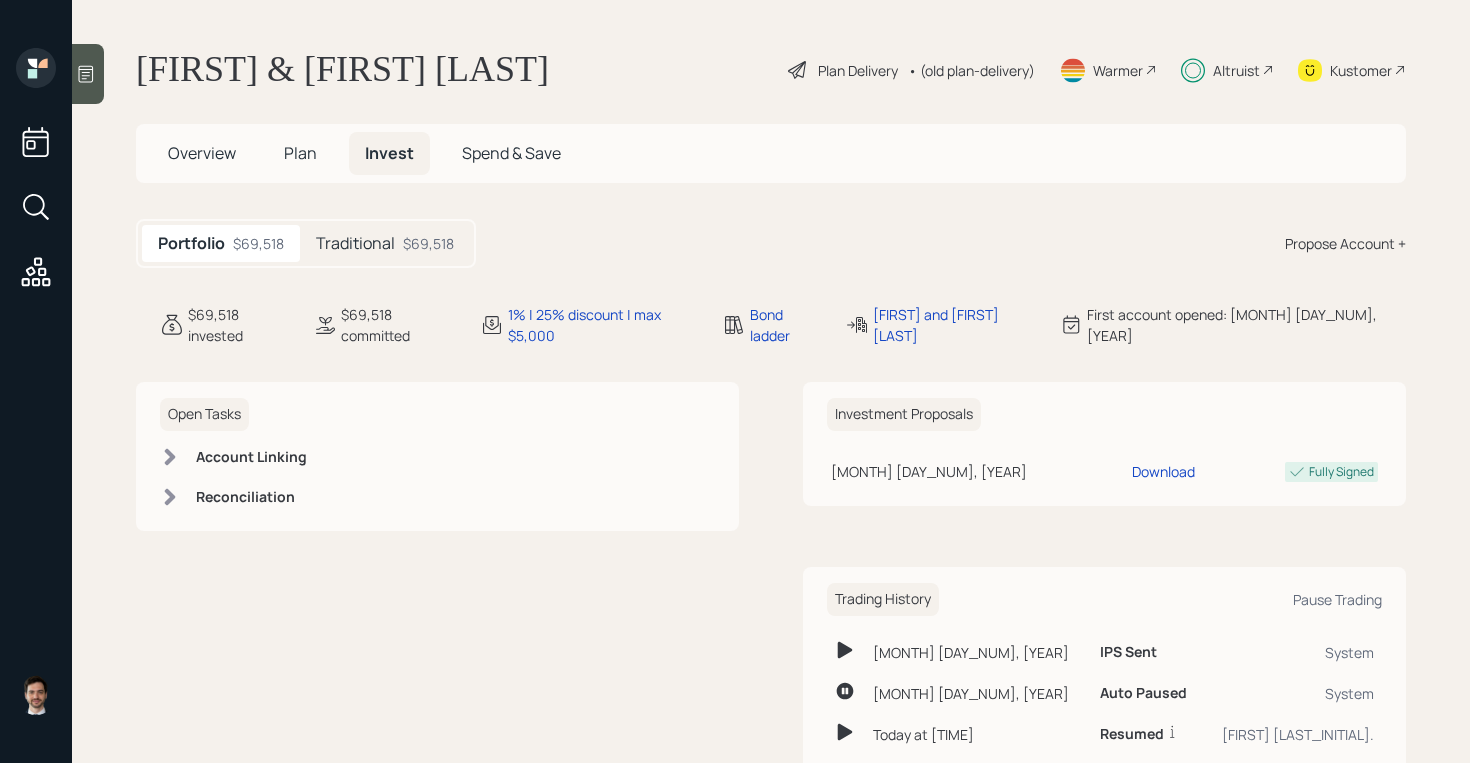 click on "Overview" at bounding box center (202, 153) 